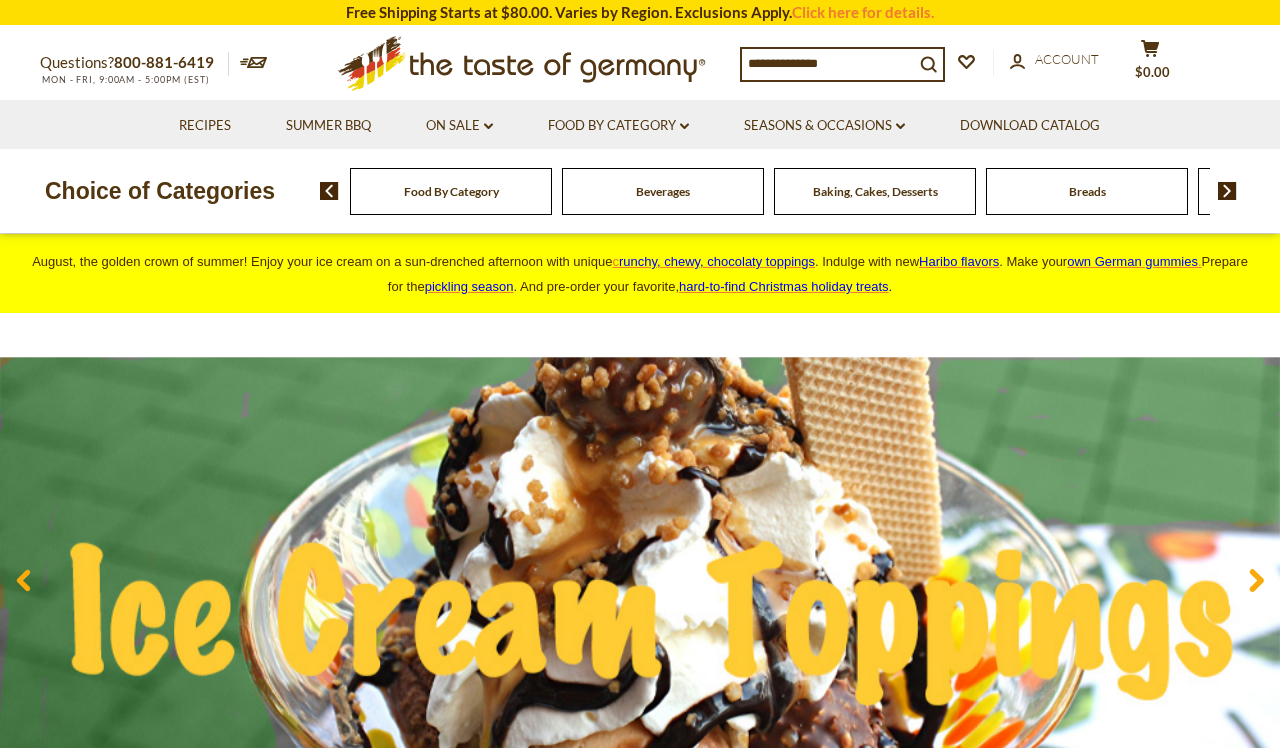 scroll, scrollTop: 0, scrollLeft: 0, axis: both 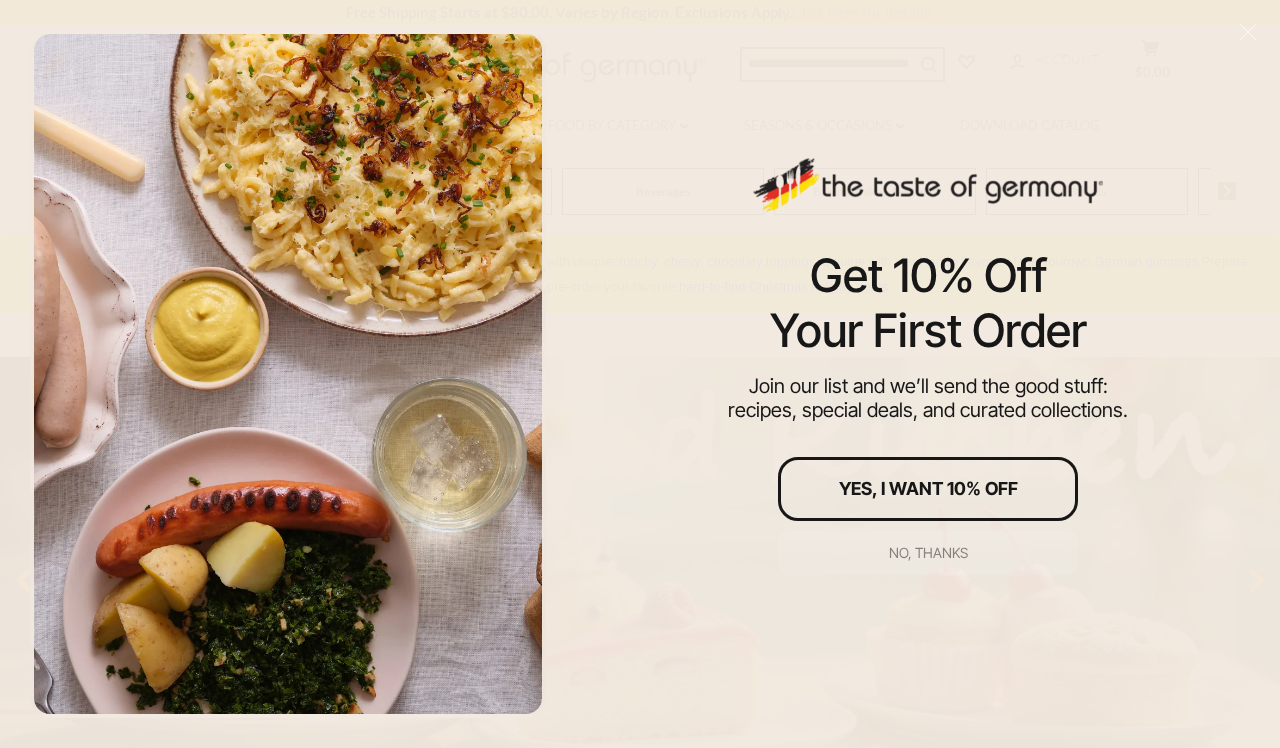 click on "No, thanks" at bounding box center (928, 553) 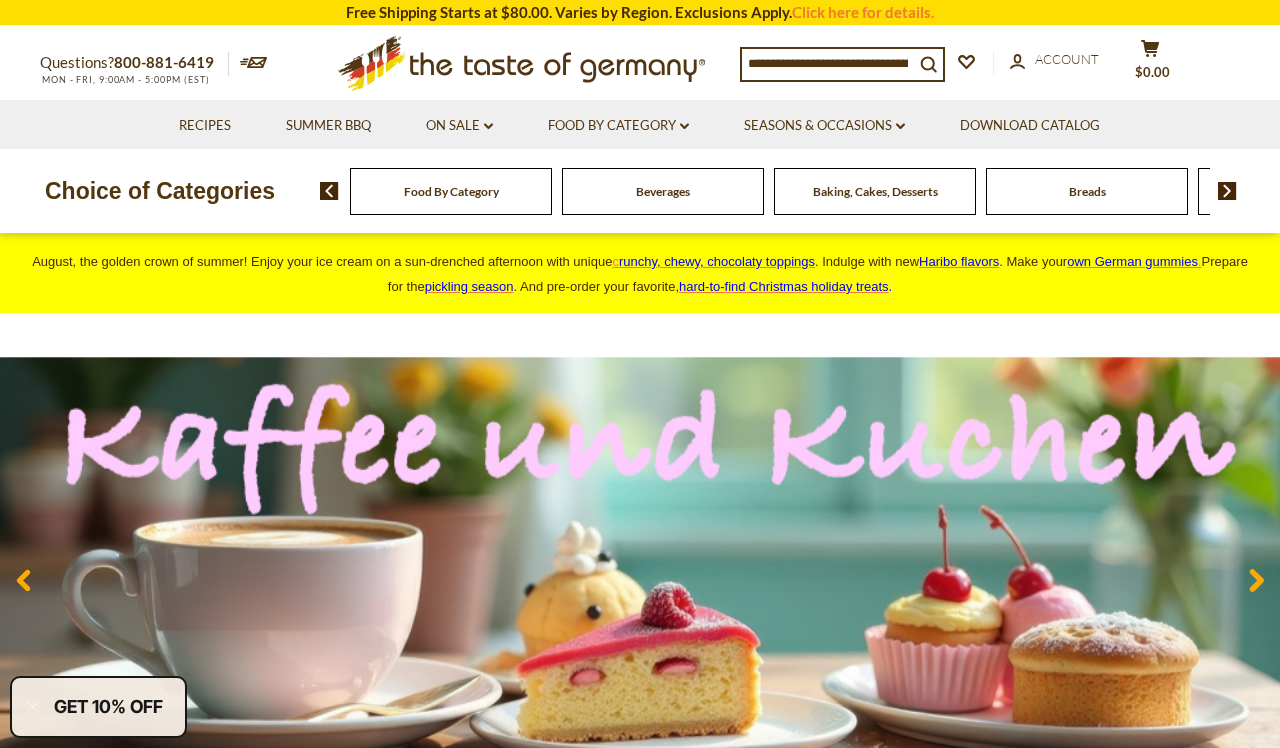 click at bounding box center (828, 63) 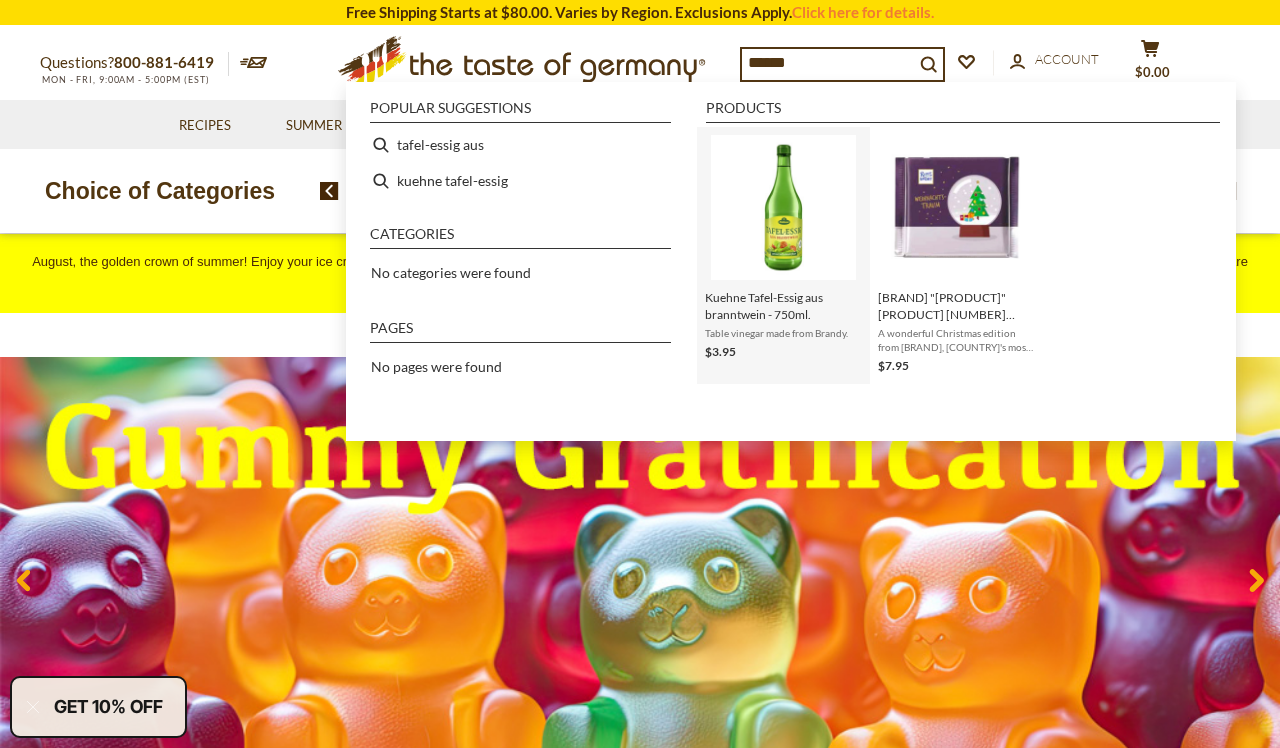 type on "*****" 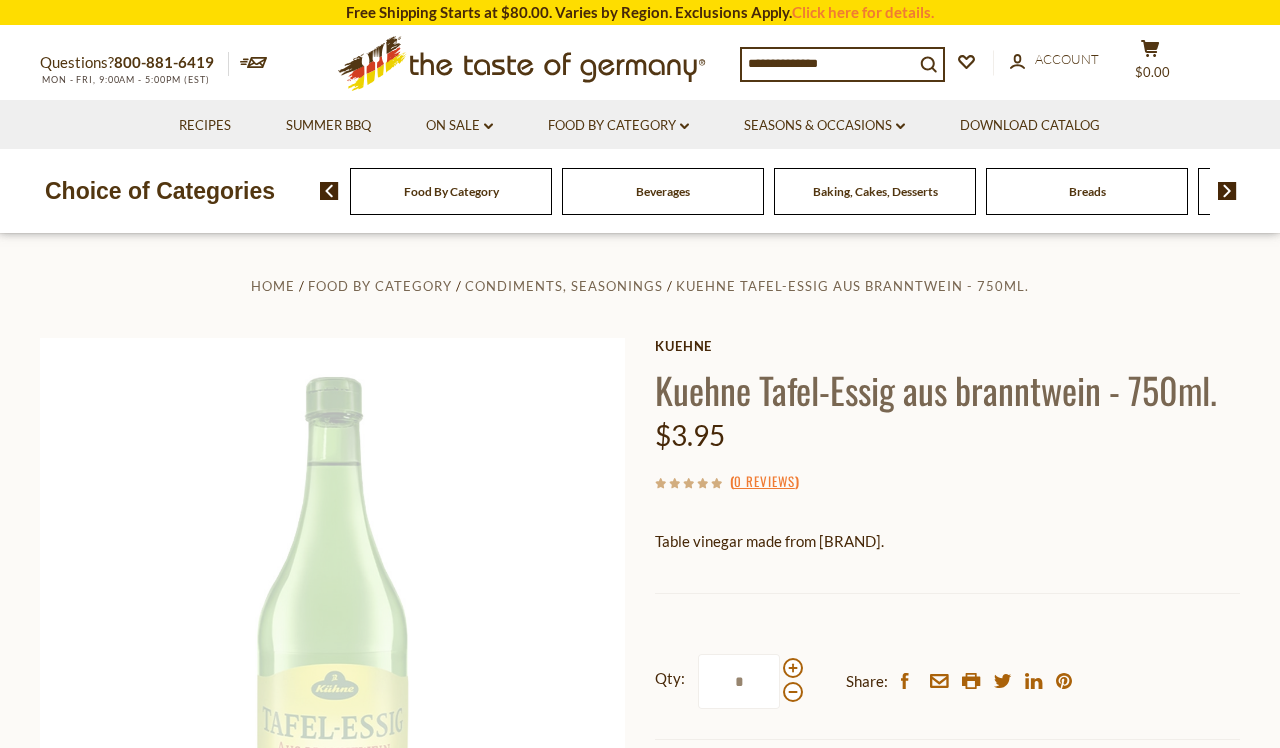 scroll, scrollTop: 0, scrollLeft: 0, axis: both 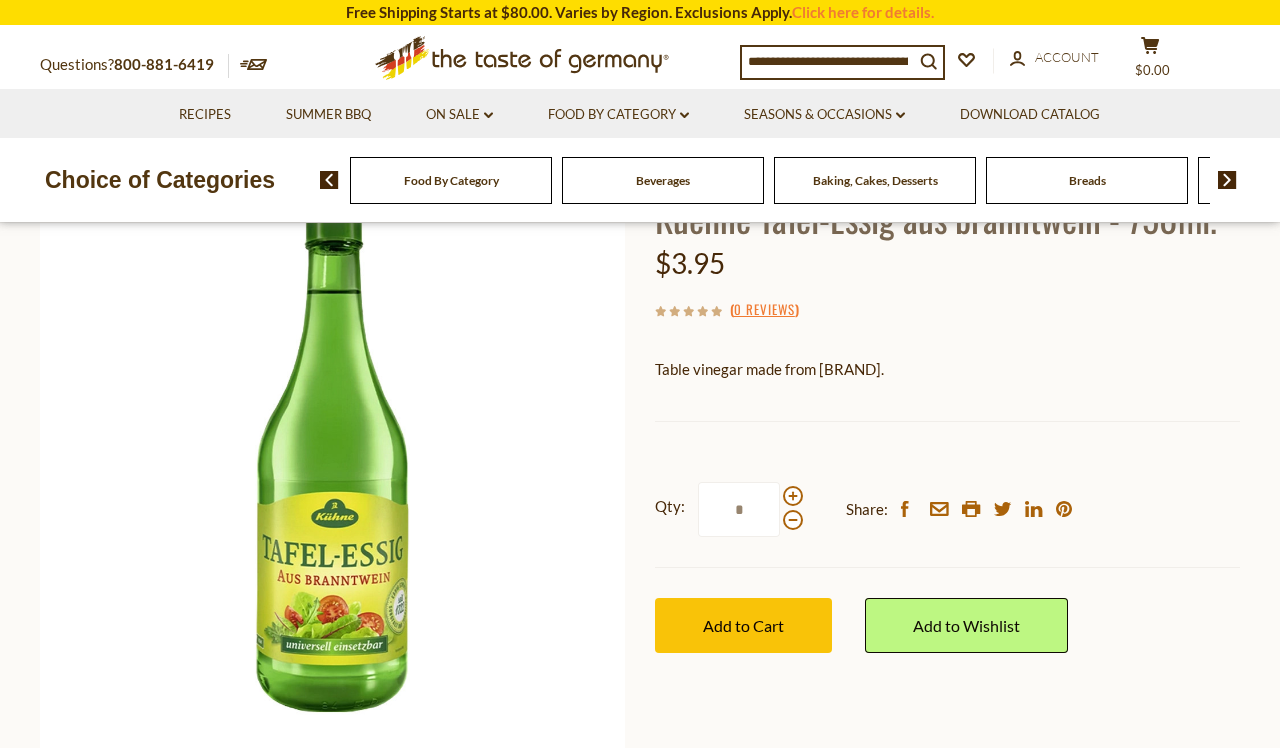 click at bounding box center [828, 61] 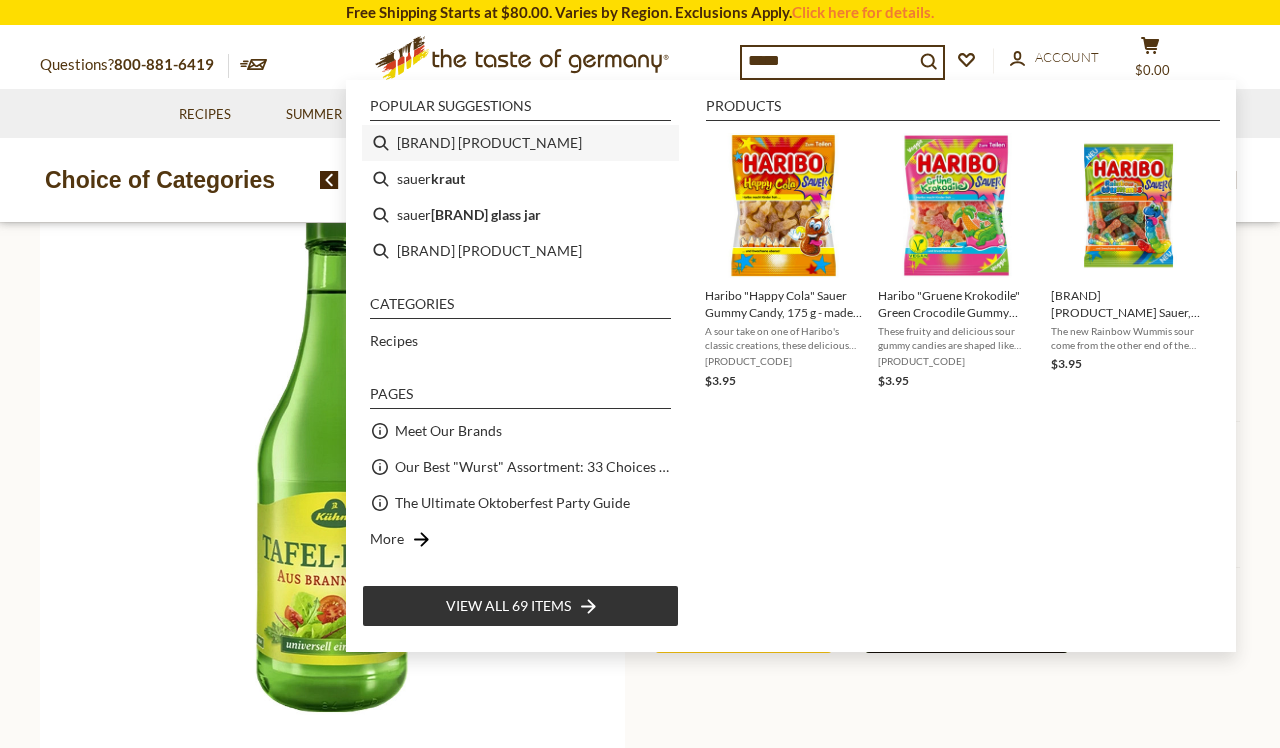 click on "hengstenberg sauerkraut" at bounding box center [520, 143] 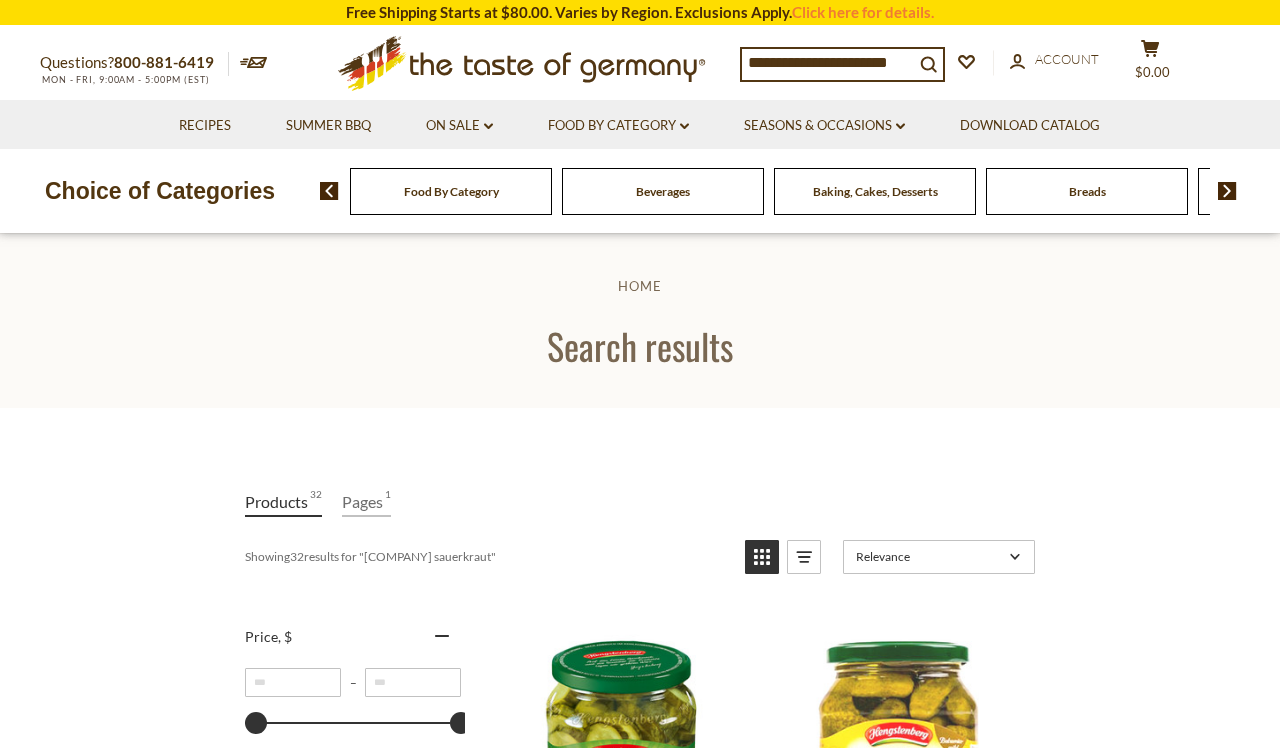 scroll, scrollTop: 0, scrollLeft: 0, axis: both 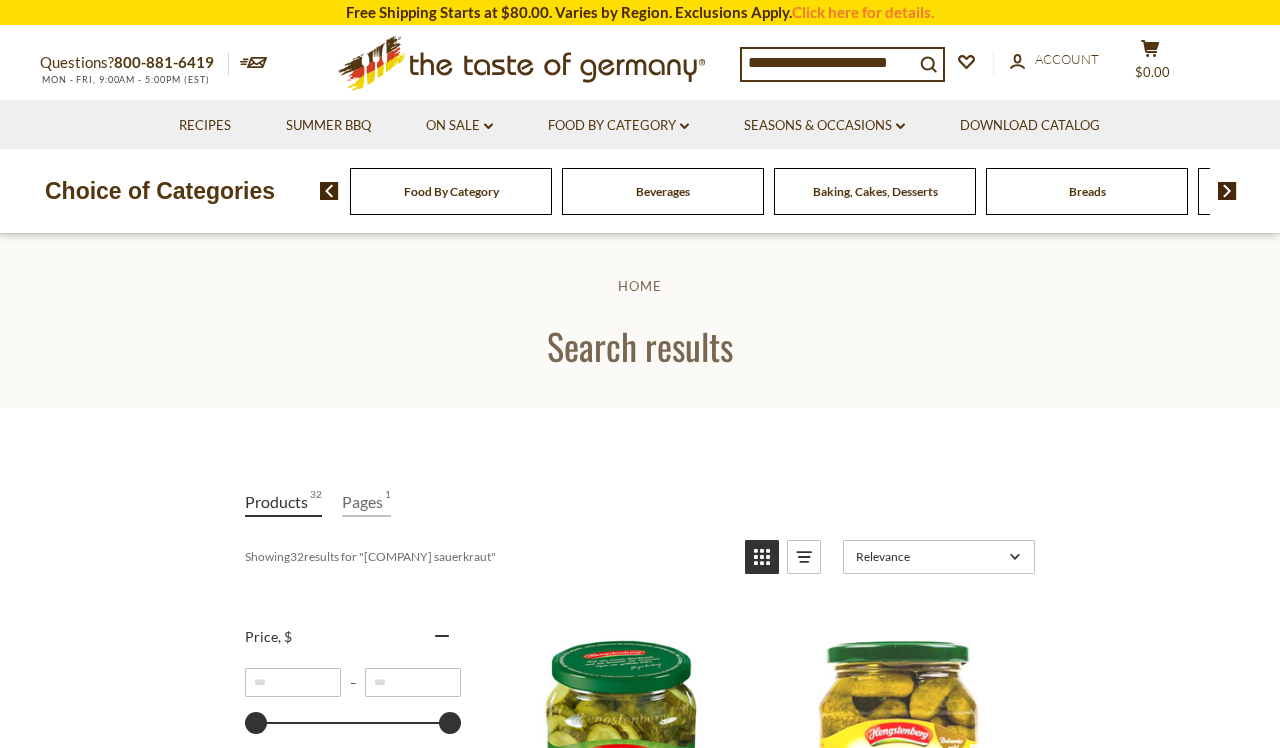 click on "**********" at bounding box center [828, 63] 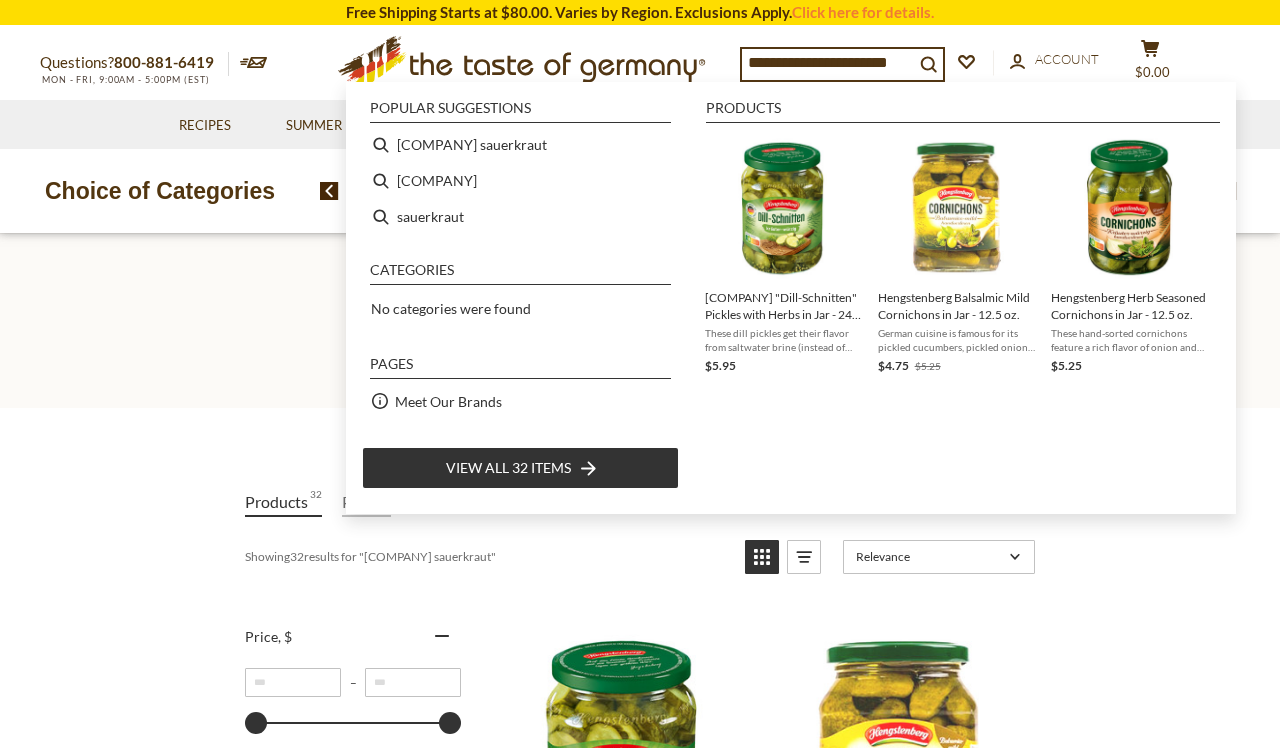drag, startPoint x: 925, startPoint y: 58, endPoint x: 750, endPoint y: 63, distance: 175.07141 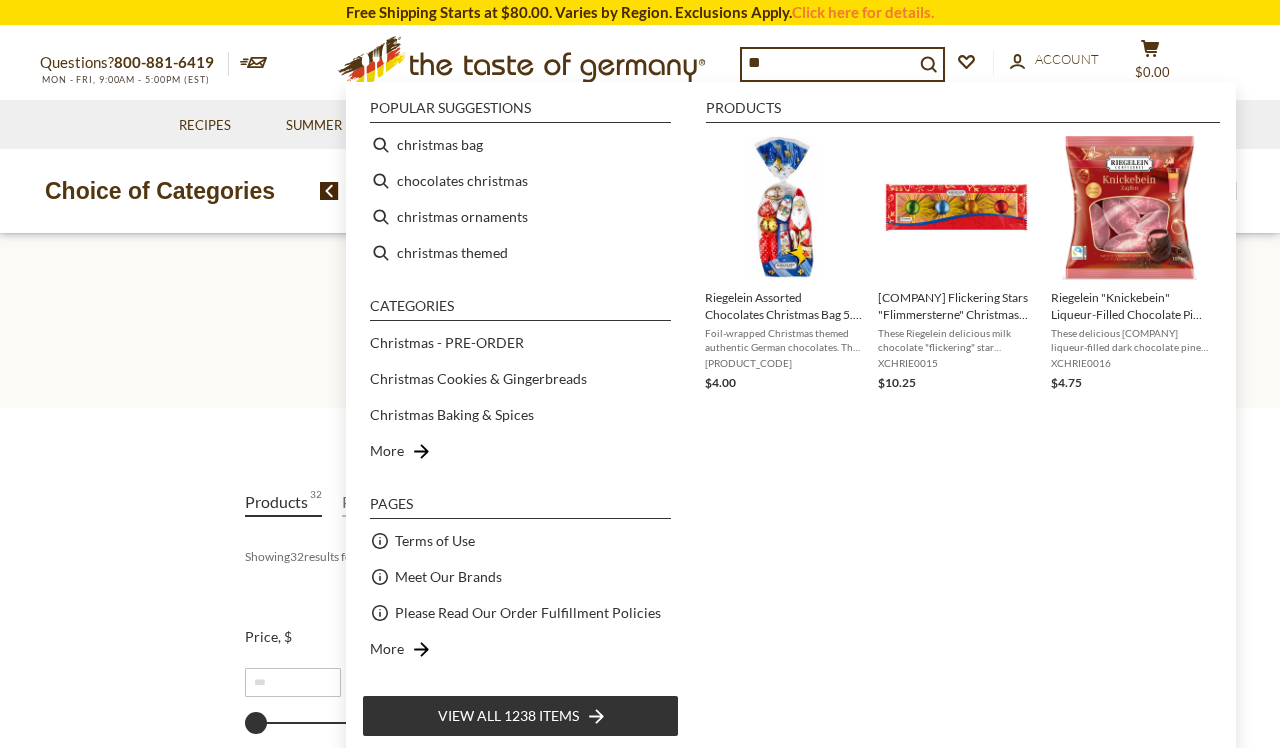 type on "*" 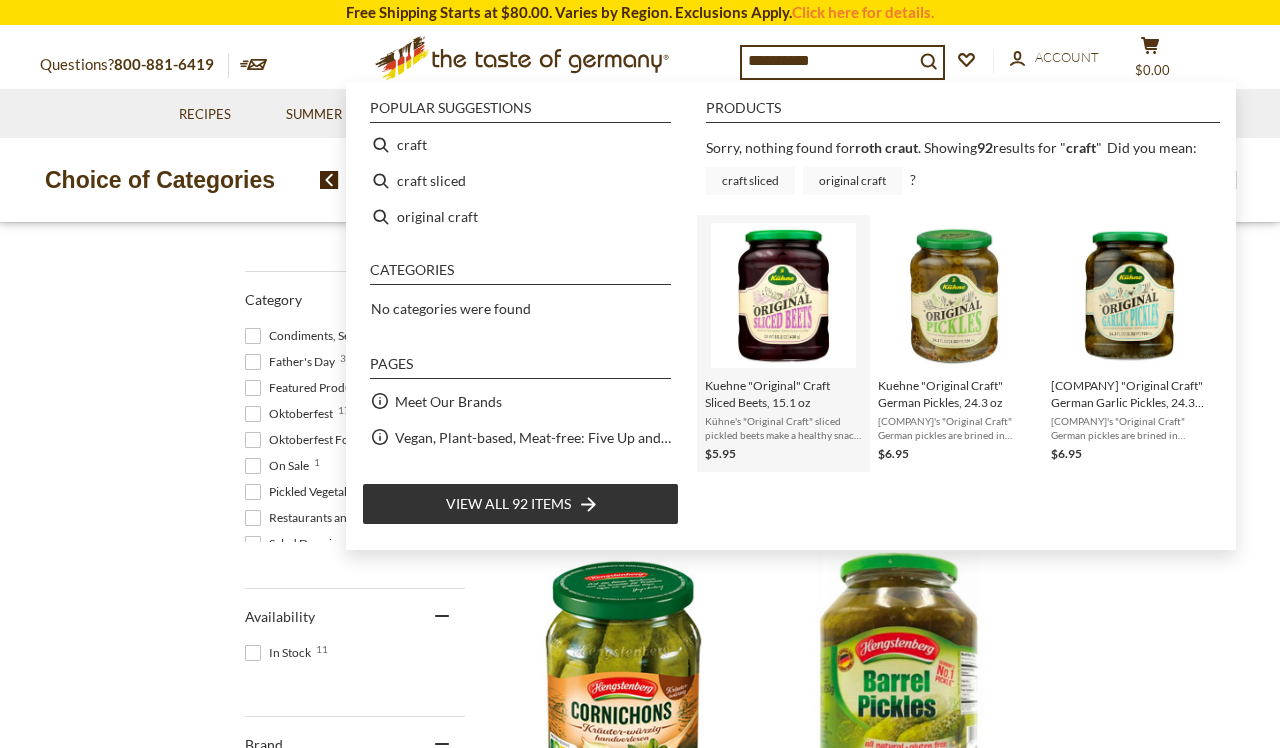 scroll, scrollTop: 754, scrollLeft: 0, axis: vertical 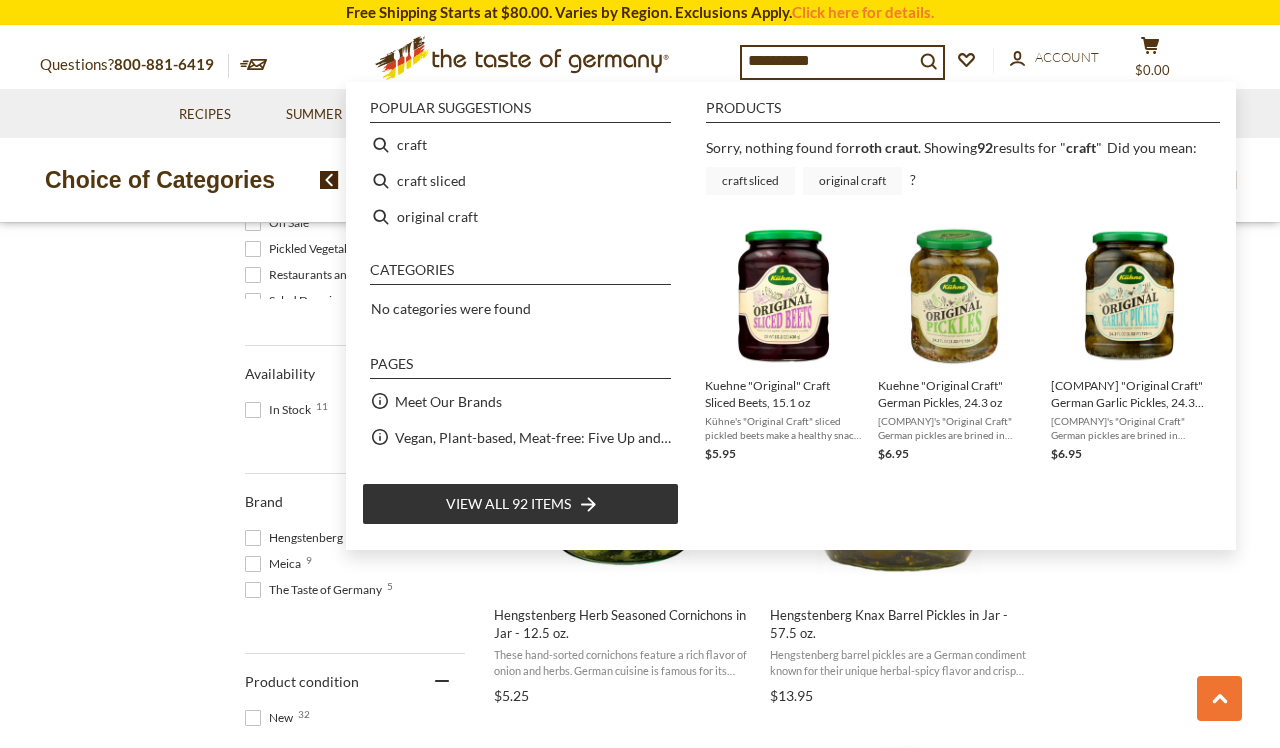 click on "Products 32 Pages 1
Showing  32  results for " hengstenberg sauerkraut "
Relevance Relevance Title: A-Z Title: Z-A Date: New to Old Date: Old to New Price: Low to High Price: High to Low Discount: High to Low Bestselling
Price , $ *  –  *** $3 $105 $3 $29 $54 $80 $105 Category Condiments, Seasonings 2 Father's Day 3 Featured Products 2 Oktoberfest 17 Oktoberfest Foods 4 On Sale 1 Pickled Vegetables 18 Restaurants and Food Service 3 Salad Dressings & Dips 1 Sausages 8 Springfest 2 St. Patrick's Day 2 Summer BBQ 13 Taste of Germany Collections 5 Thanksgiving & Advent 1 Wholesale 1 Wholesale & Restaurants 3 Availability In Stock 11 Brand Hengstenberg 18 Meica 9 The Taste of Germany 5 Product condition New 32 Discount 10% 1 50% 1 No discount 30 Hengstenberg "Dill-Schnitten"  Pickles with Herbs in Jar - 24 oz. $5.95 View product $4.75 $5.25 $5.25 1" at bounding box center (640, 1583) 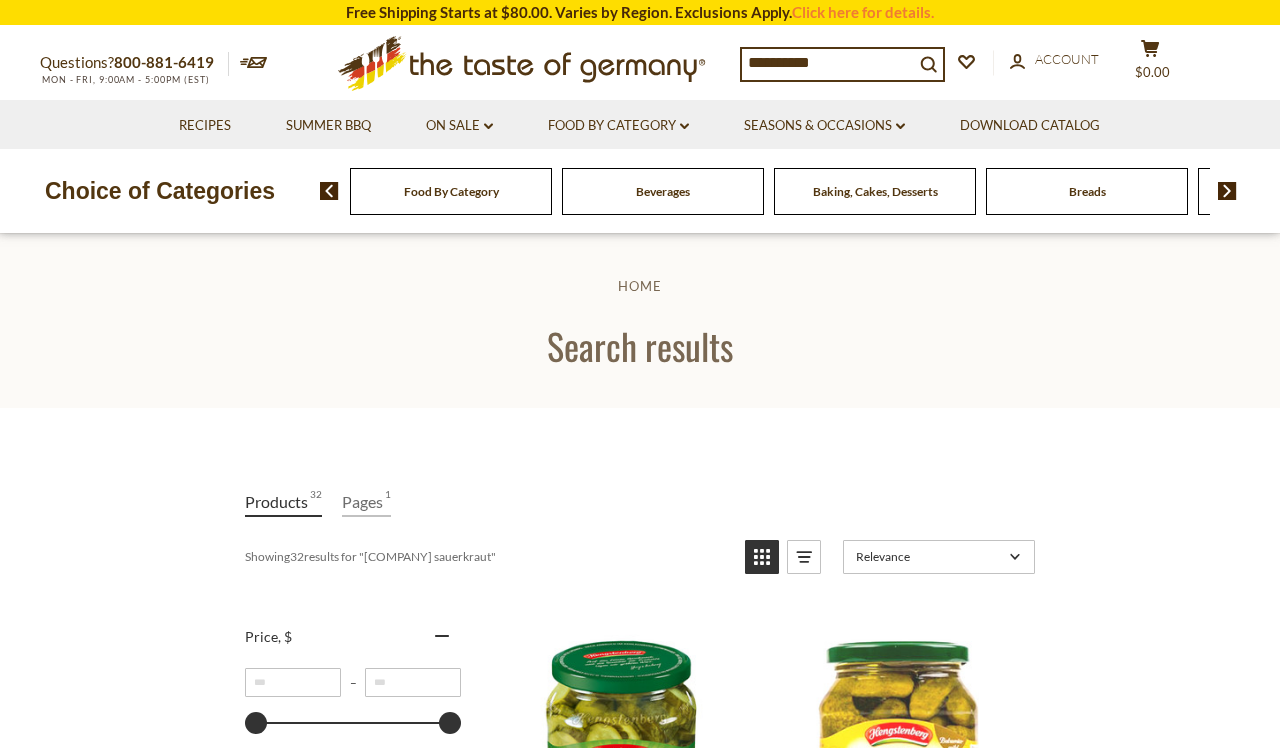 scroll, scrollTop: 0, scrollLeft: 0, axis: both 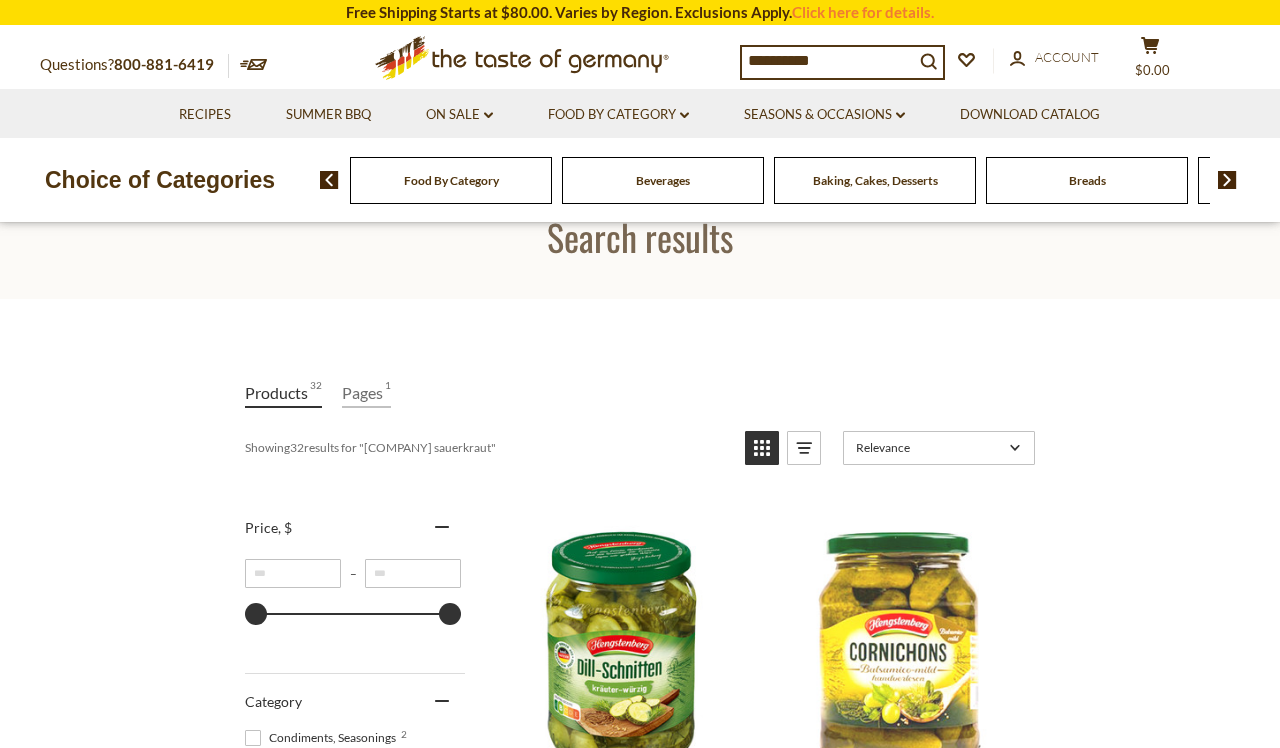 click on "Products 32 Pages 1
Showing  32  results for " hengstenberg sauerkraut "
Relevance Relevance Title: A-Z Title: Z-A Date: New to Old Date: Old to New Price: Low to High Price: High to Low Discount: High to Low Bestselling
Price , $ *  –  *** $3 $105 $3 $29 $54 $80 $105 Category Condiments, Seasonings 2 Father's Day 3 Featured Products 2 Oktoberfest 17 Oktoberfest Foods 4 On Sale 1 Pickled Vegetables 18 Restaurants and Food Service 3 Salad Dressings & Dips 1 Sausages 8 Springfest 2 St. Patrick's Day 2 Summer BBQ 13 Taste of Germany Collections 5 Thanksgiving & Advent 1 Wholesale 1 Wholesale & Restaurants 3 Availability In Stock 11 Brand Hengstenberg 18 Meica 9 The Taste of Germany 5 Product condition New 32 Discount 10% 1 50% 1 No discount 30 Hengstenberg "Dill-Schnitten"  Pickles with Herbs in Jar - 24 oz. $5.95 View product $4.75 $5.25 $5.25 1" at bounding box center [640, 2228] 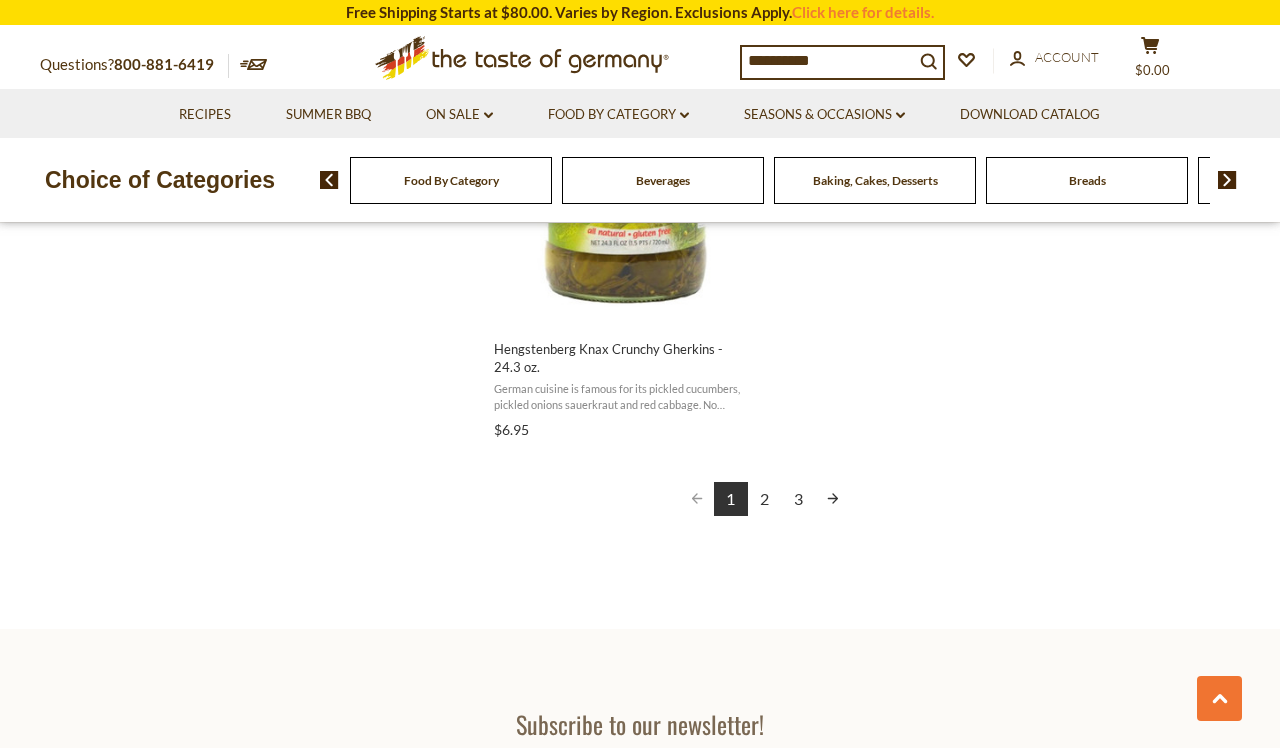 scroll, scrollTop: 3637, scrollLeft: 0, axis: vertical 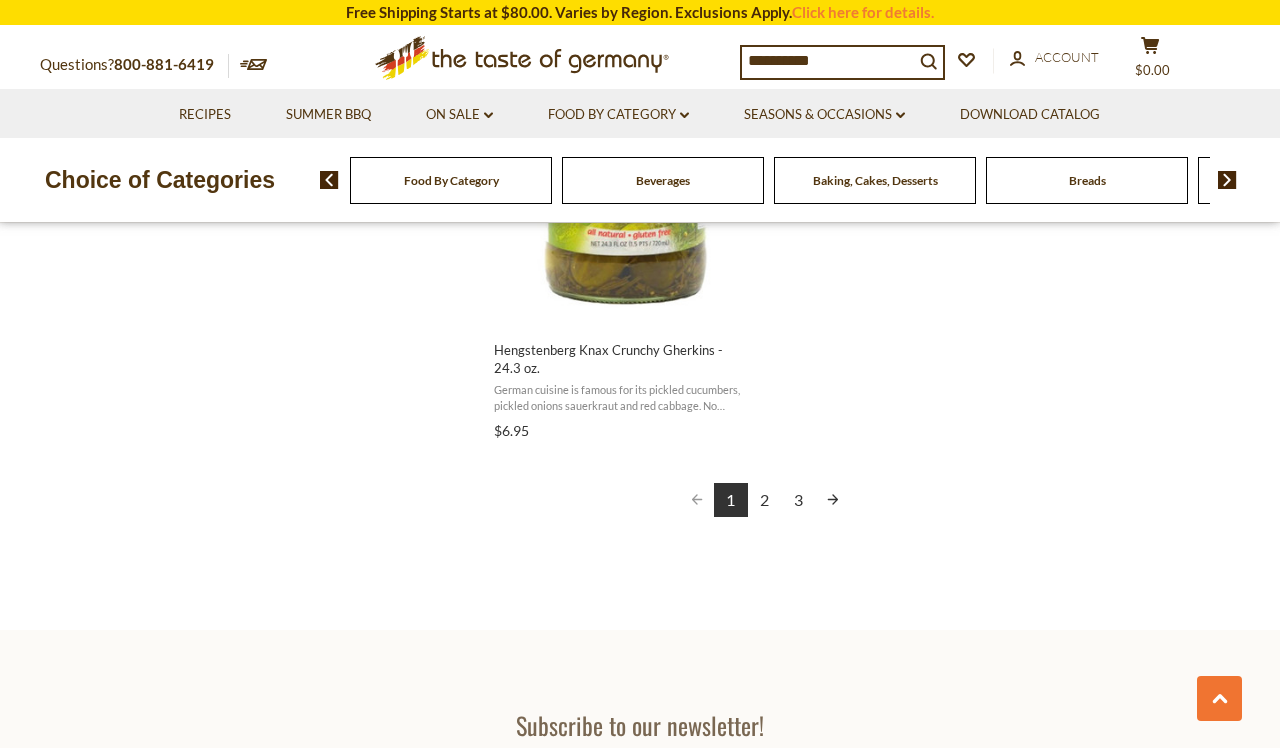 click on "2" at bounding box center [765, 500] 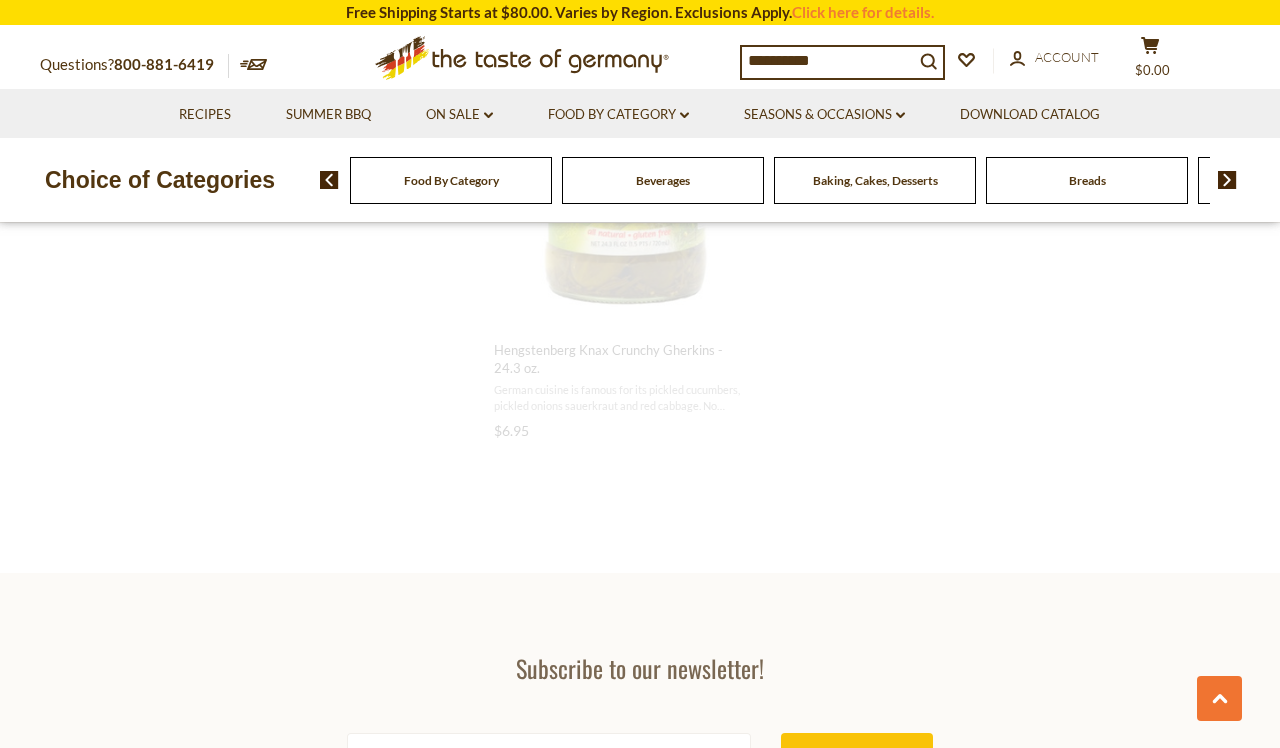 scroll, scrollTop: 1946, scrollLeft: 0, axis: vertical 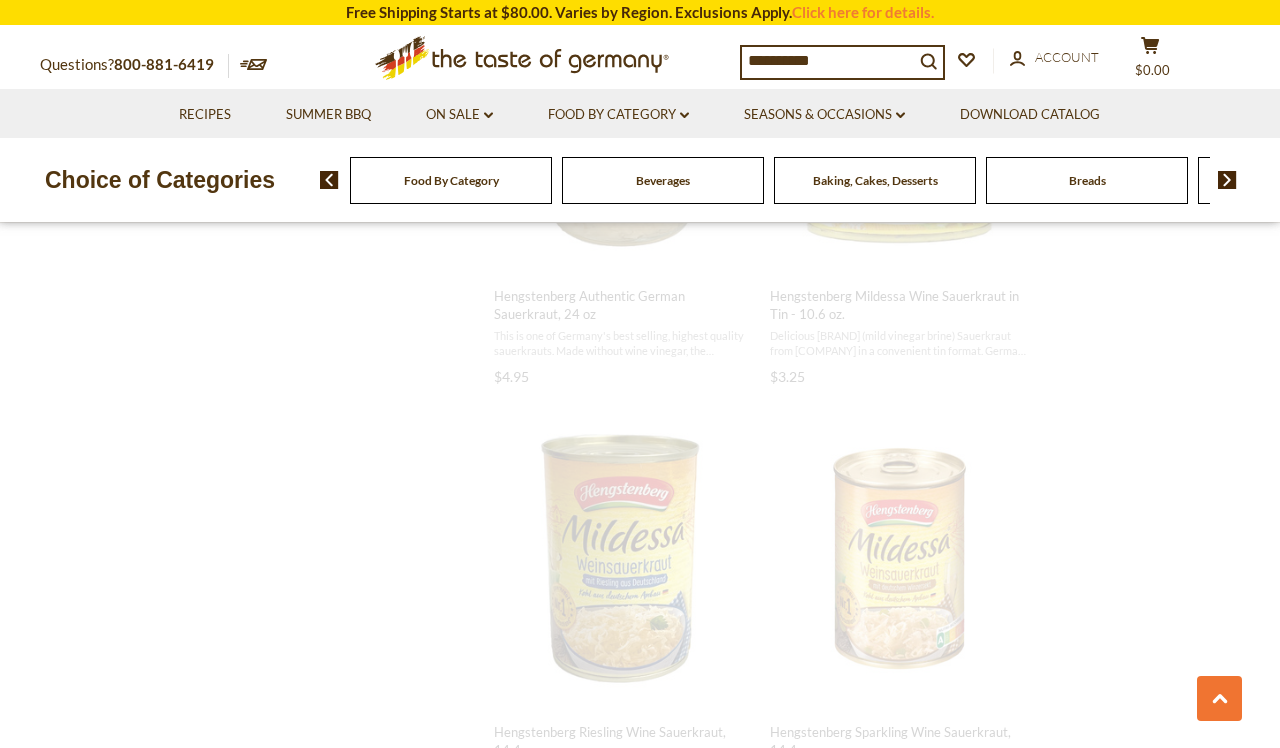 type on "**********" 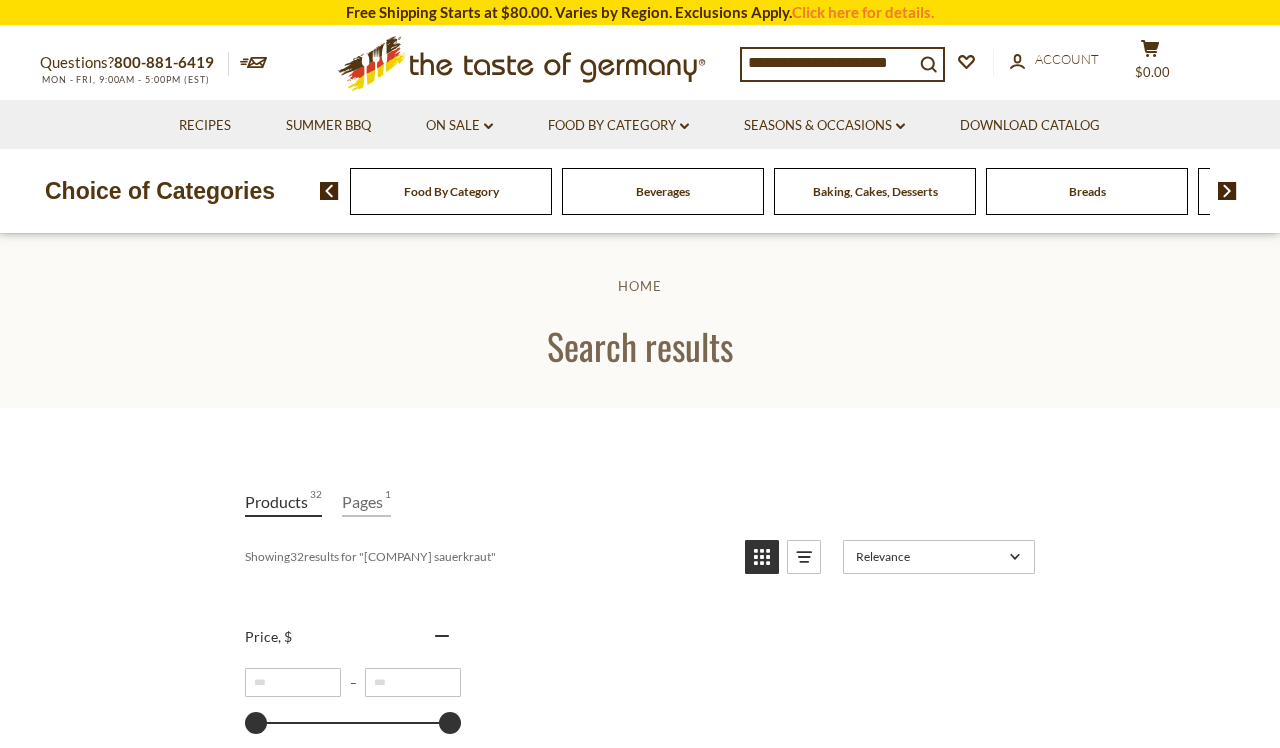 scroll, scrollTop: 0, scrollLeft: 0, axis: both 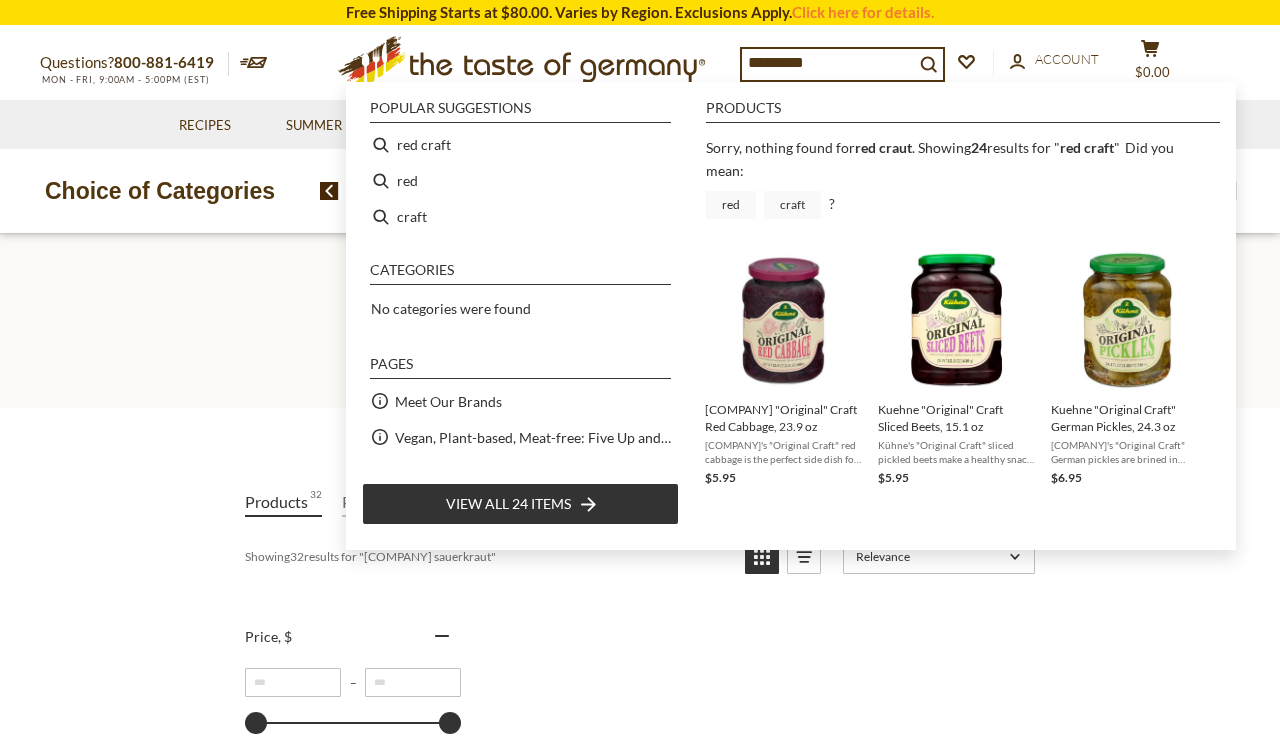 type on "*********" 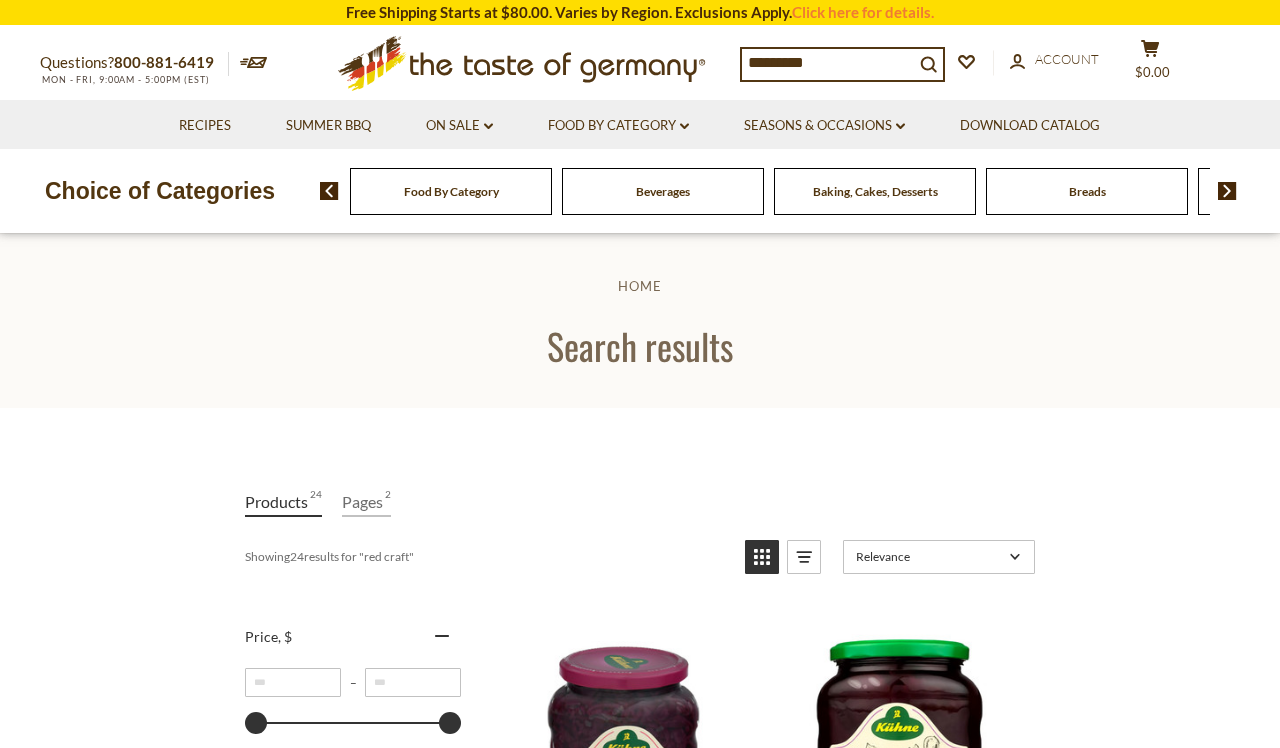 scroll, scrollTop: 0, scrollLeft: 0, axis: both 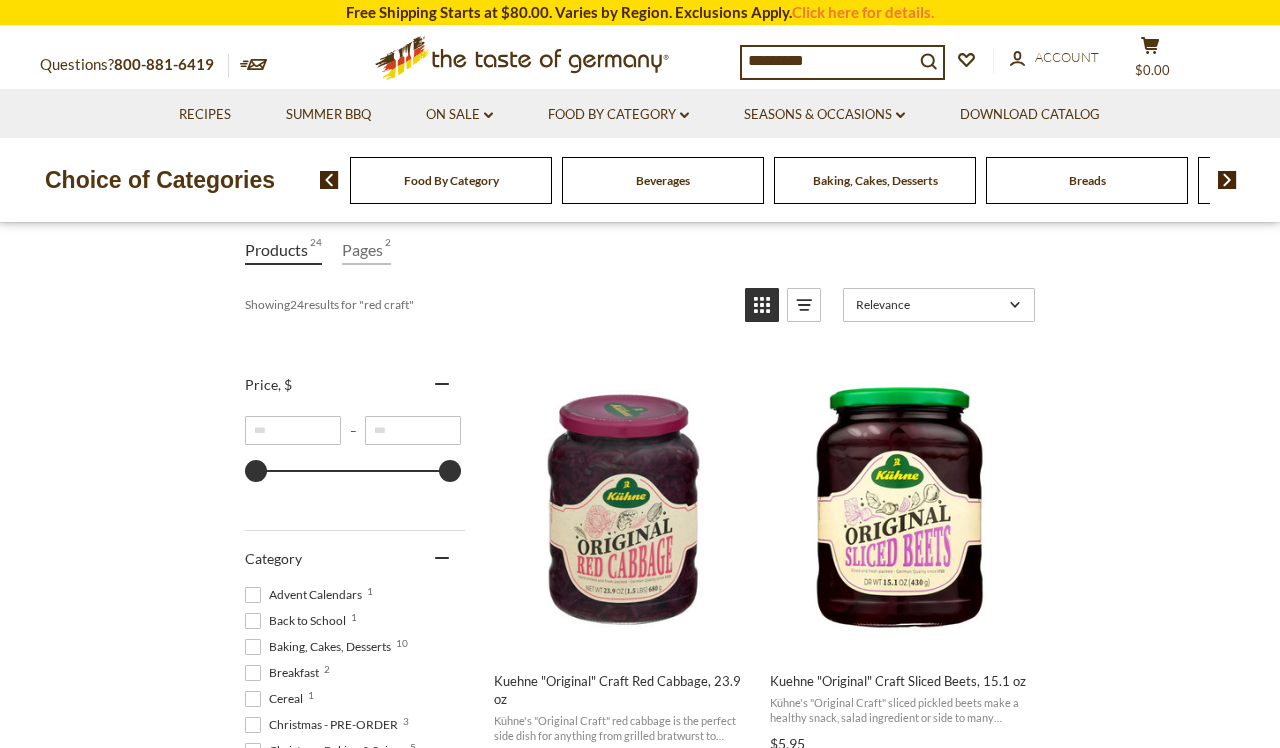 click on "*********" at bounding box center (828, 61) 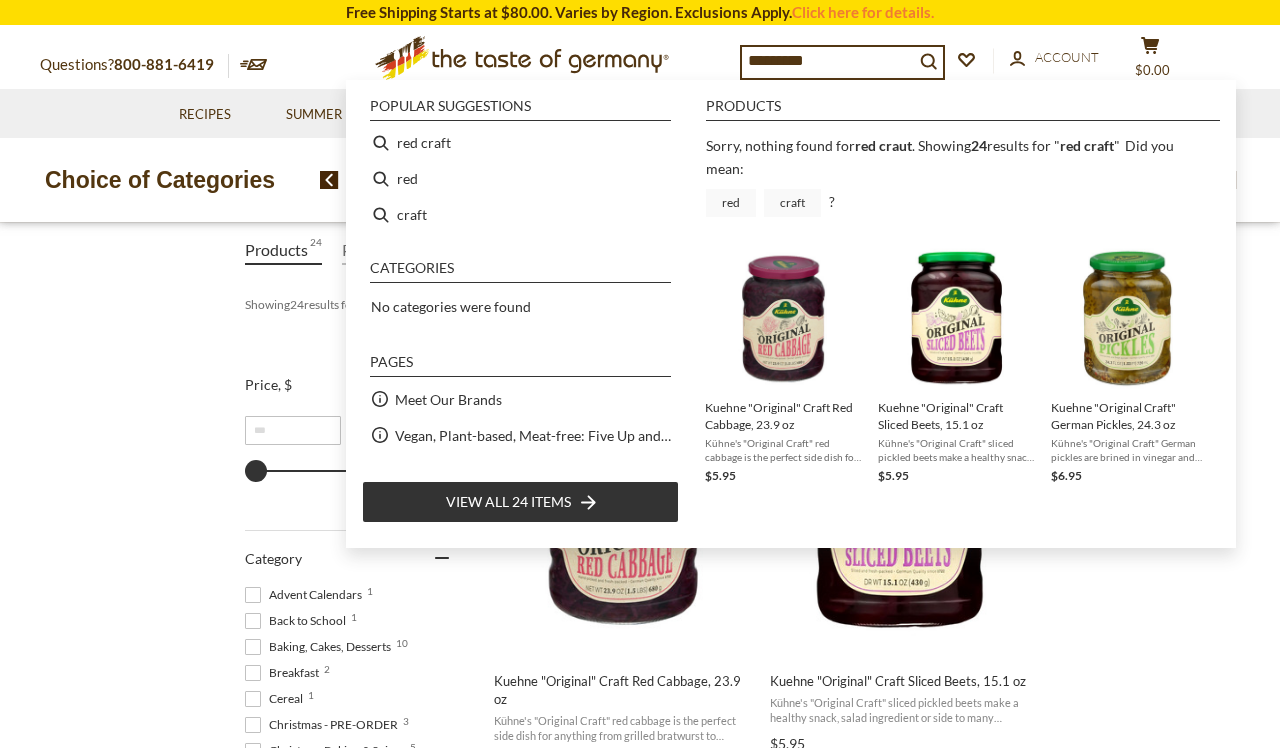 type on "*********" 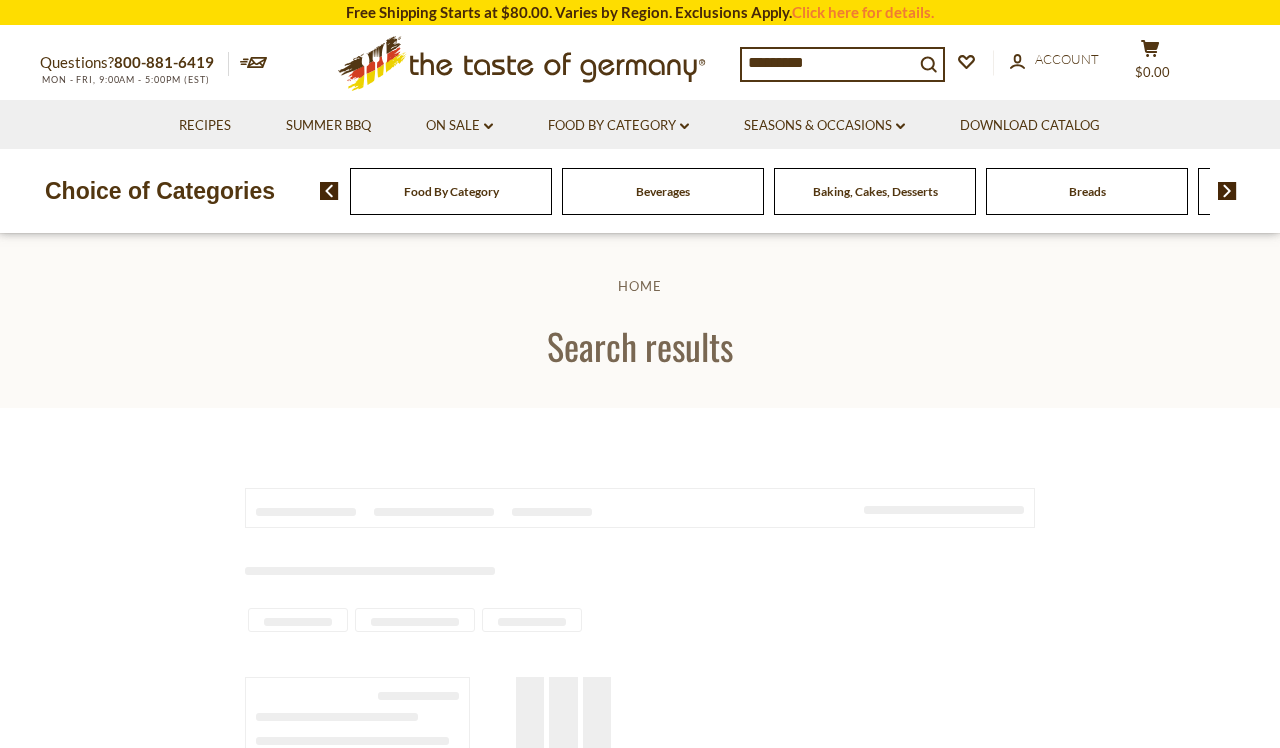scroll, scrollTop: 0, scrollLeft: 0, axis: both 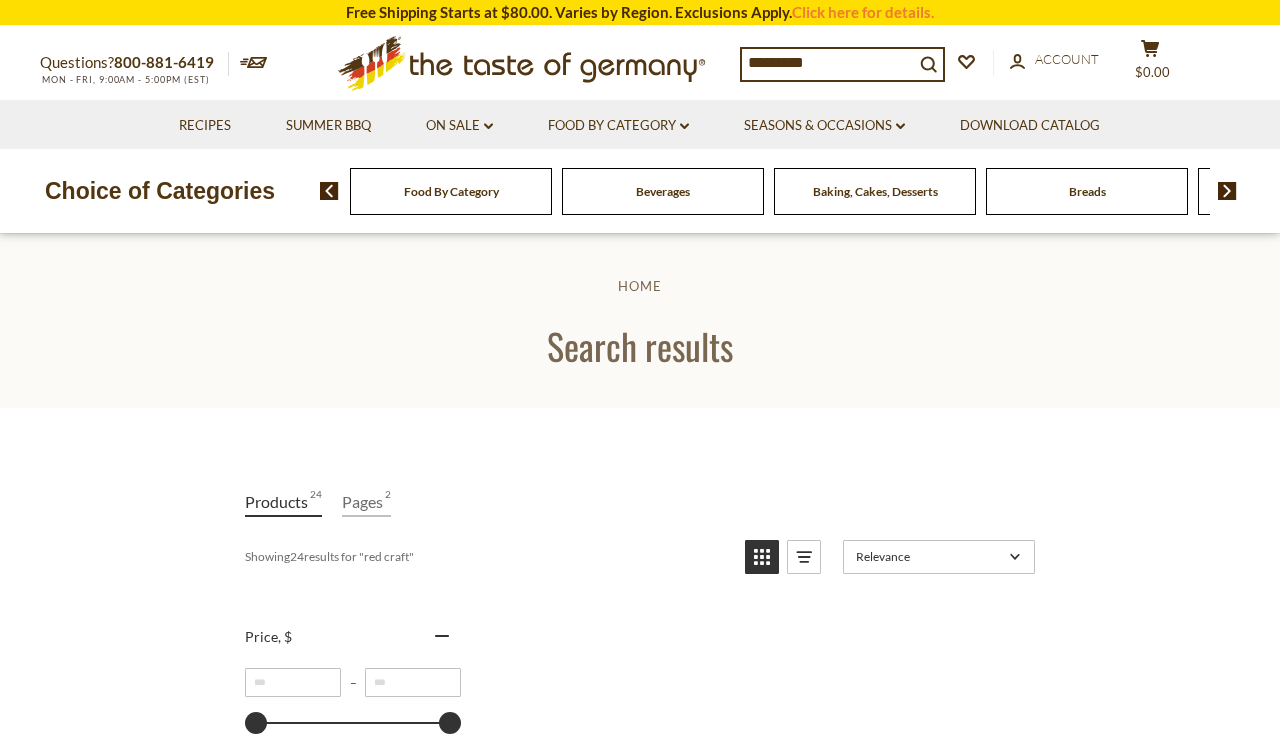 click on "*********" at bounding box center (828, 63) 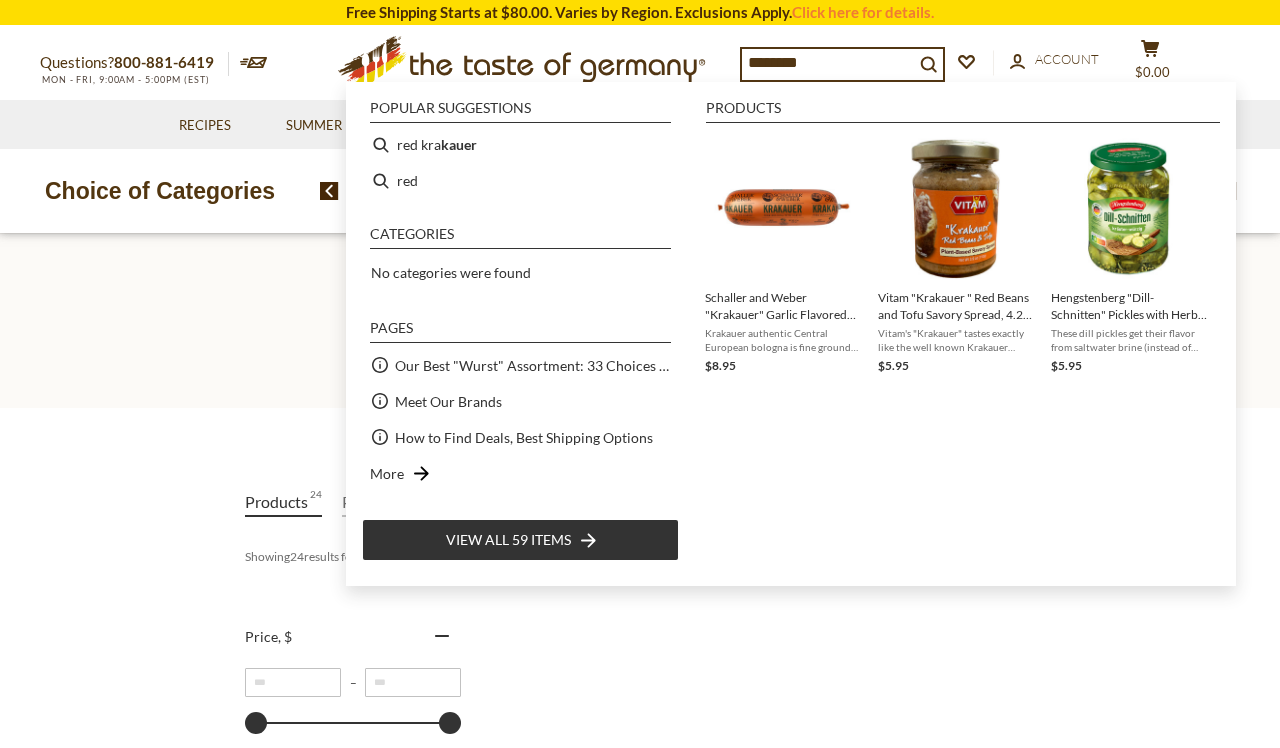 type on "*********" 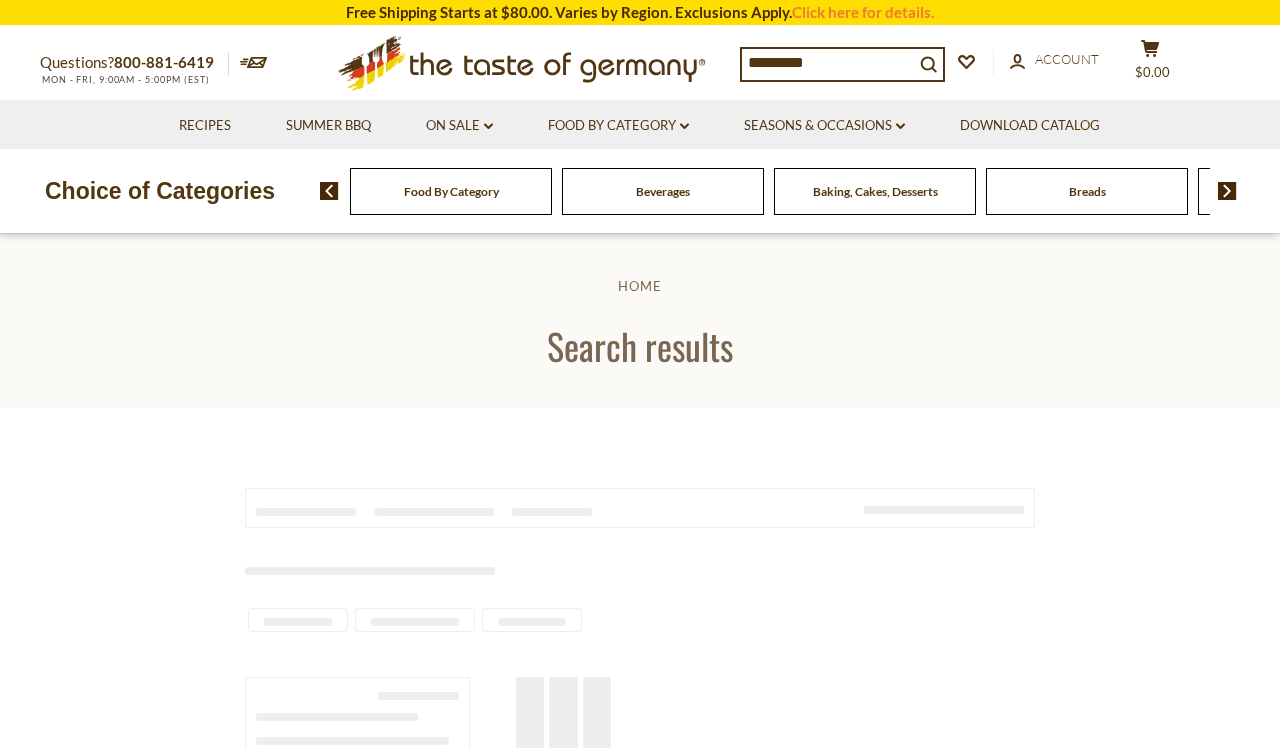 scroll, scrollTop: 0, scrollLeft: 0, axis: both 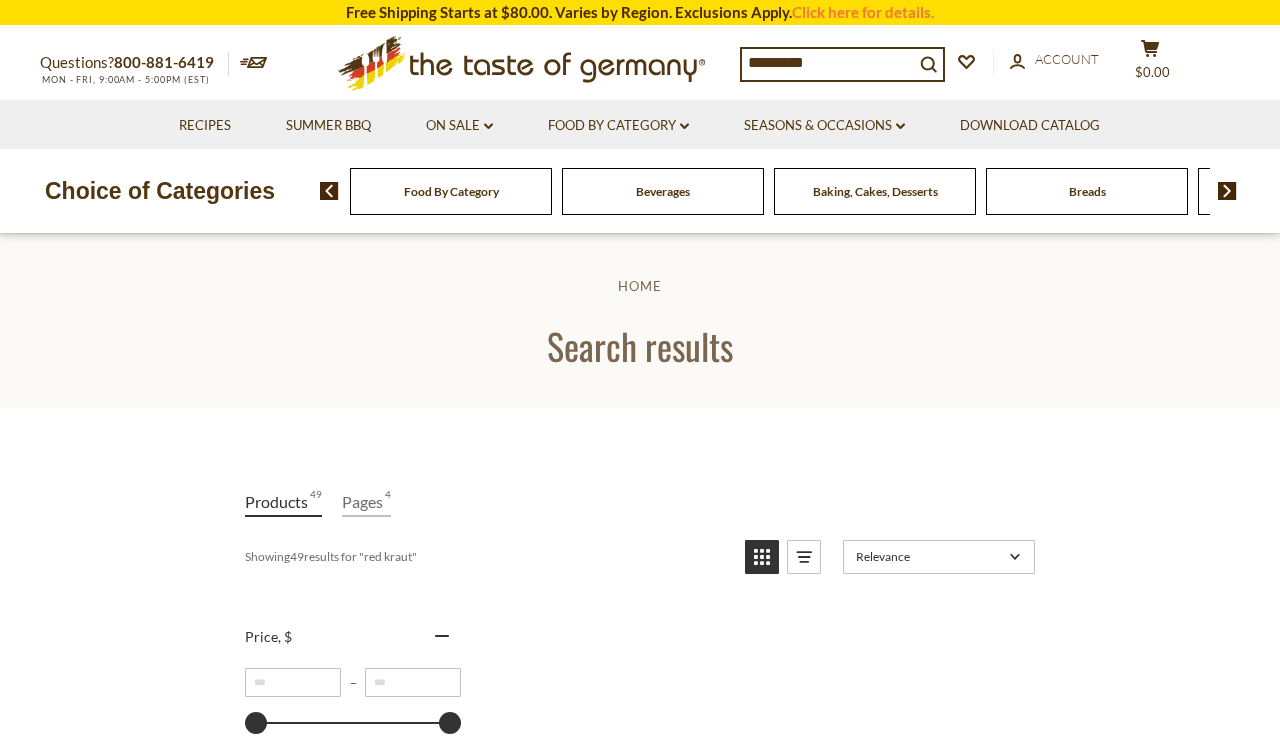 click on "*********" at bounding box center [828, 63] 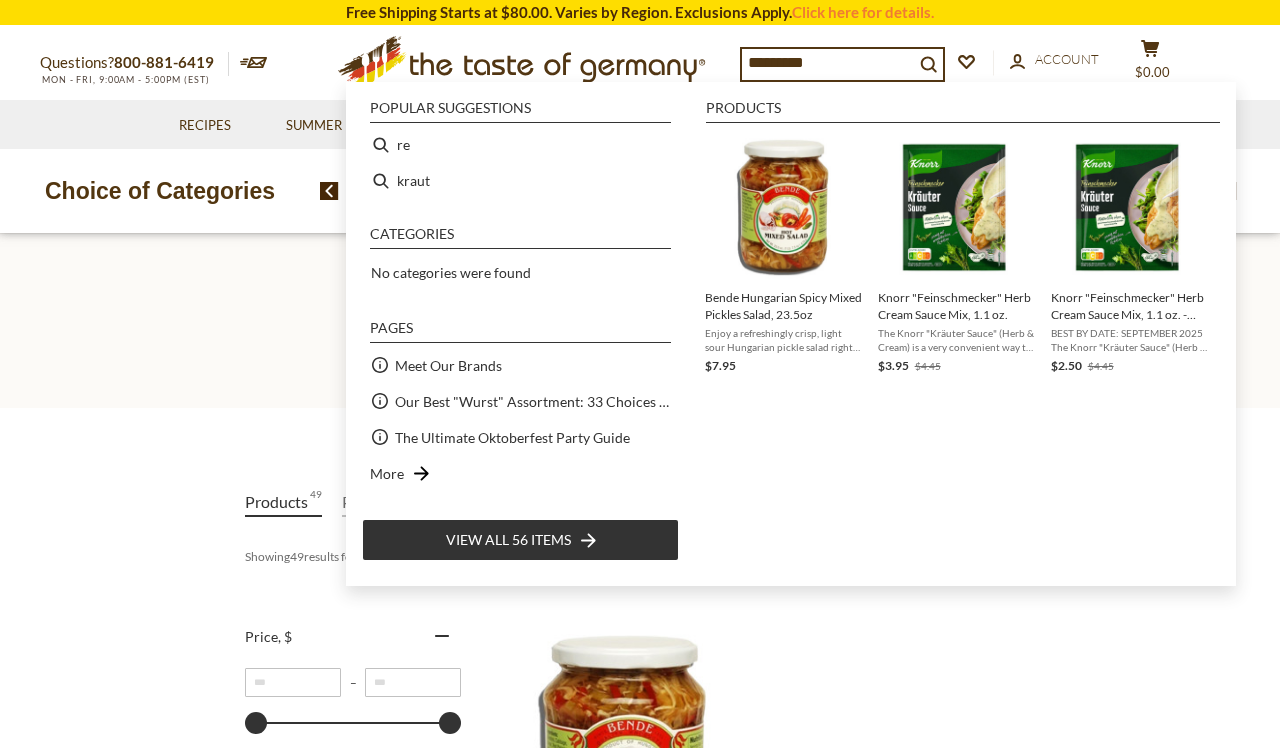 type on "**********" 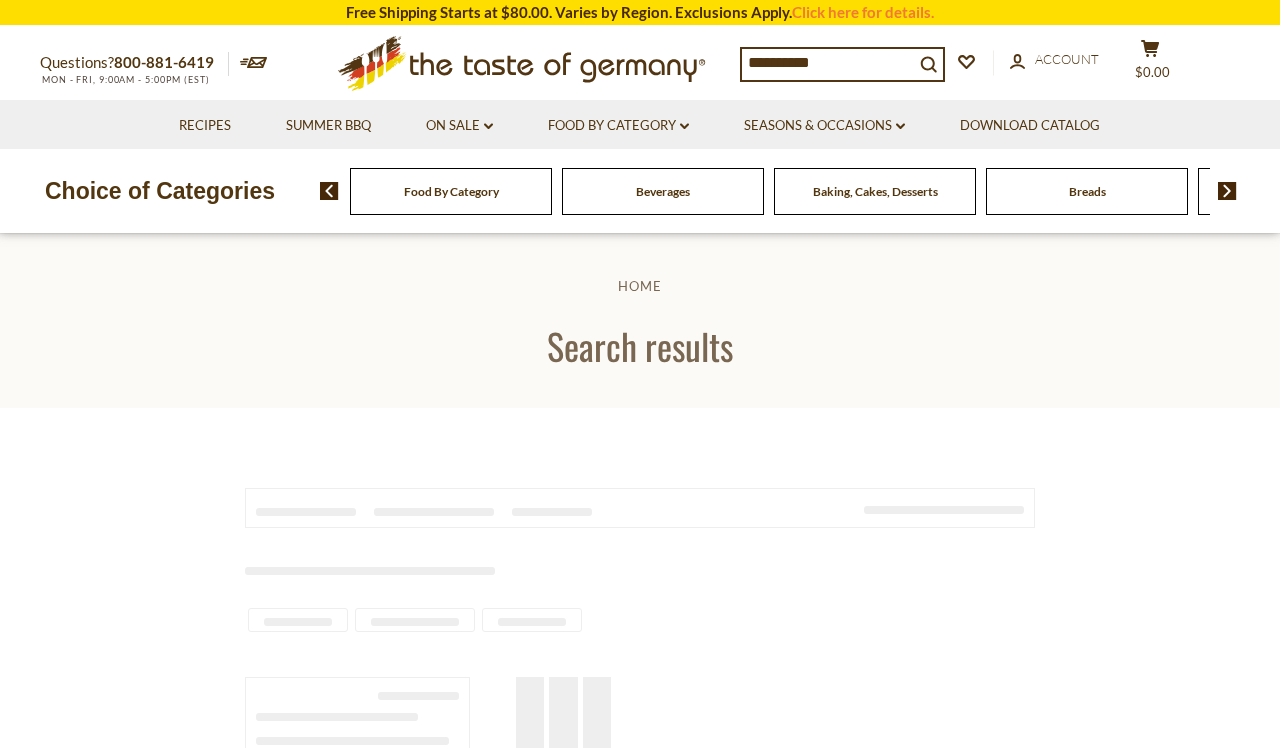 scroll, scrollTop: 0, scrollLeft: 0, axis: both 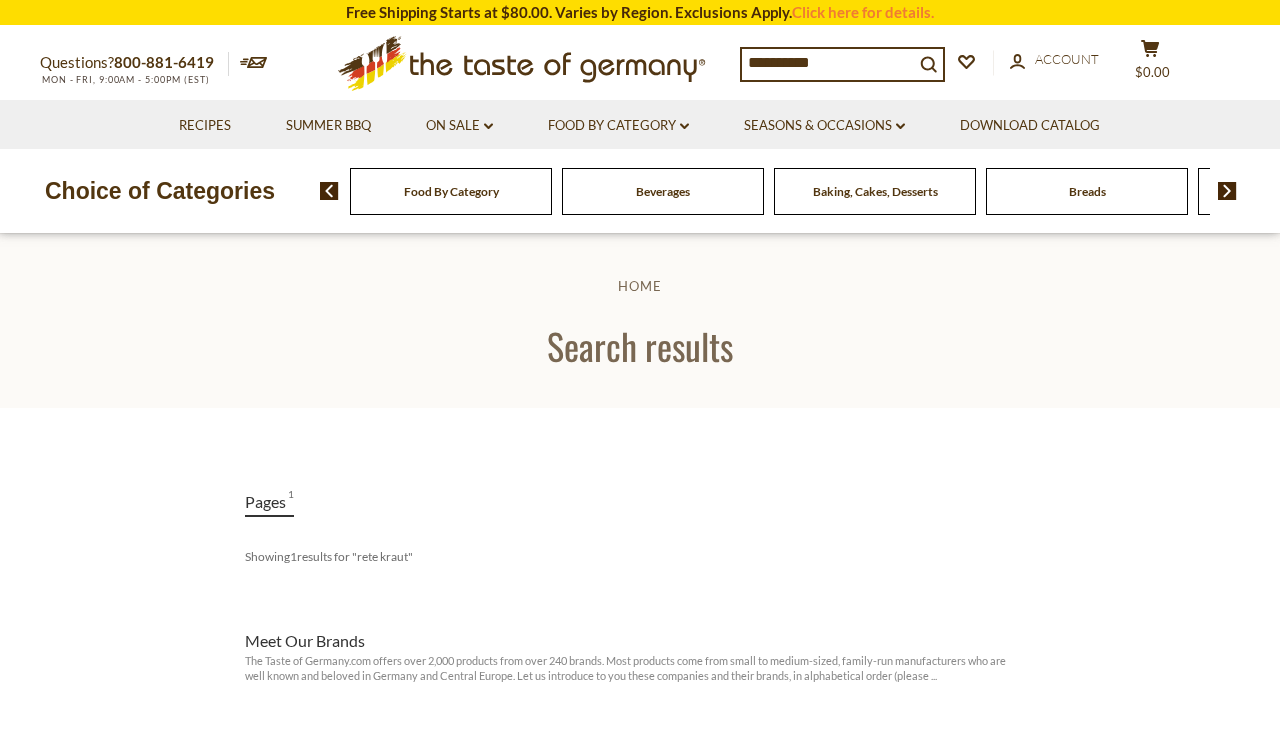 click on "**********" at bounding box center [828, 63] 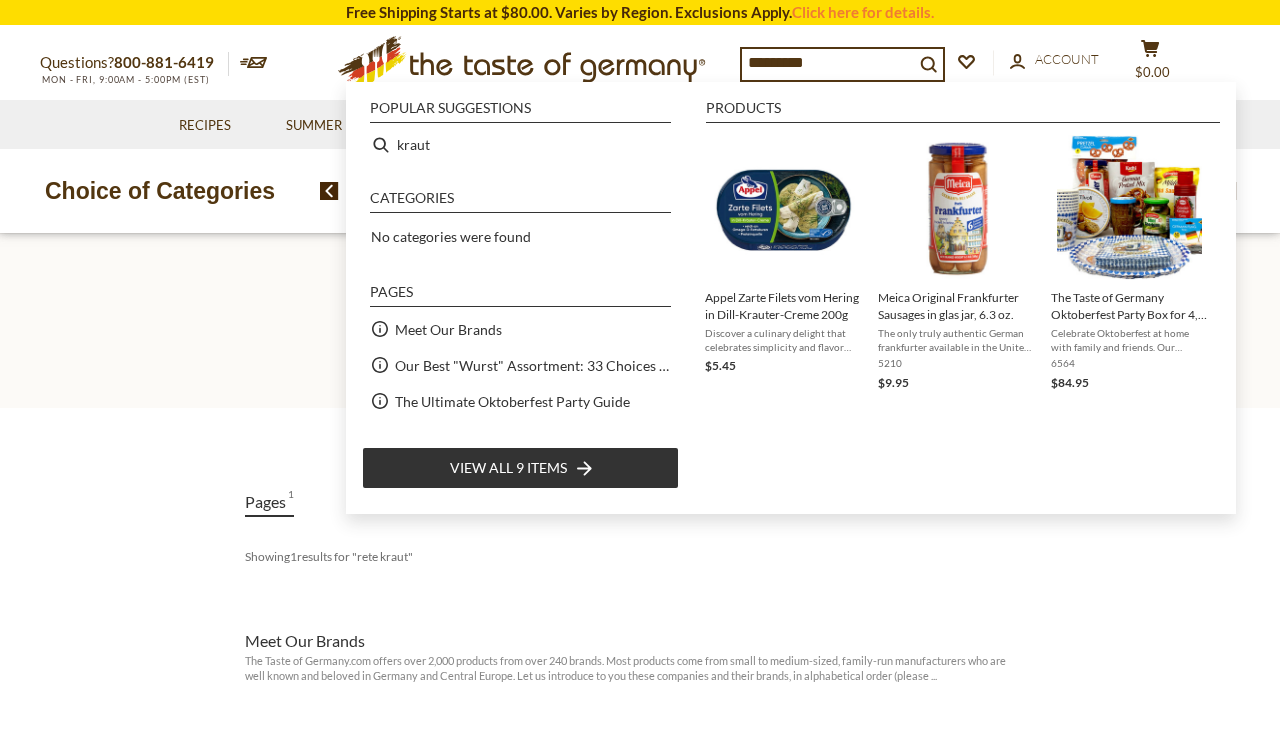 type on "**********" 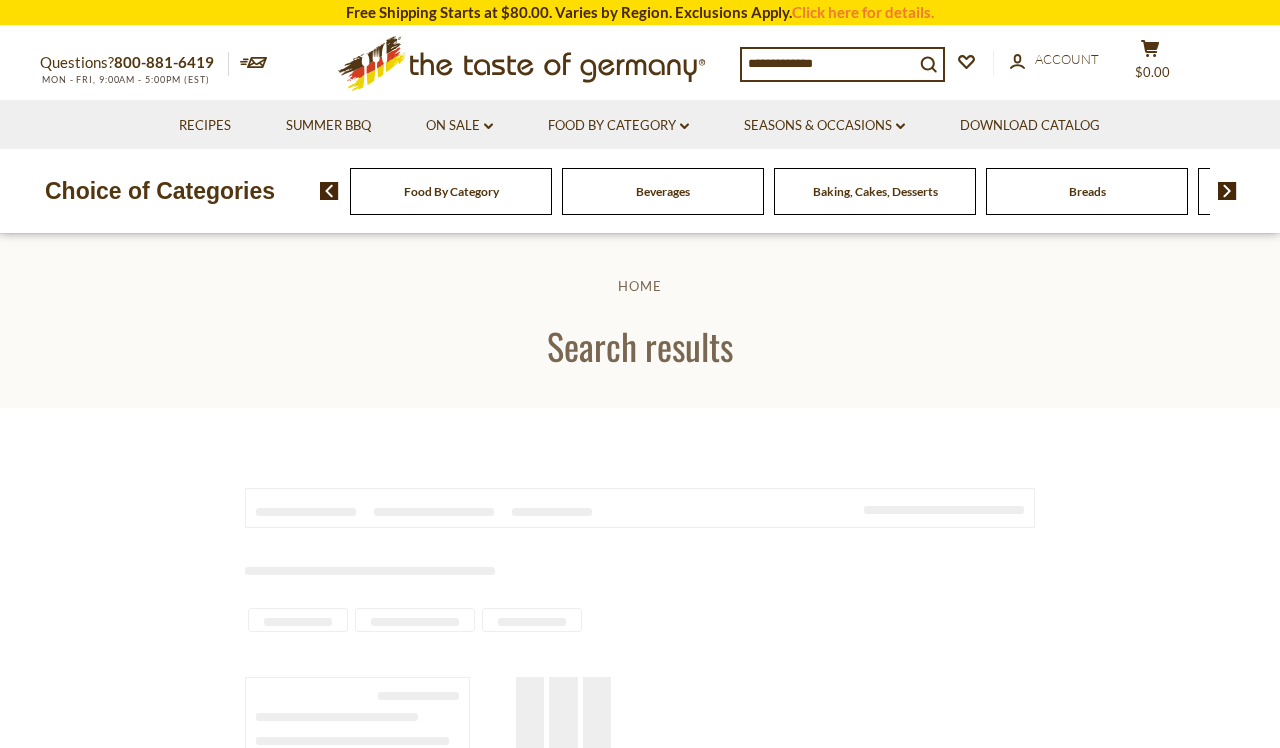type on "**********" 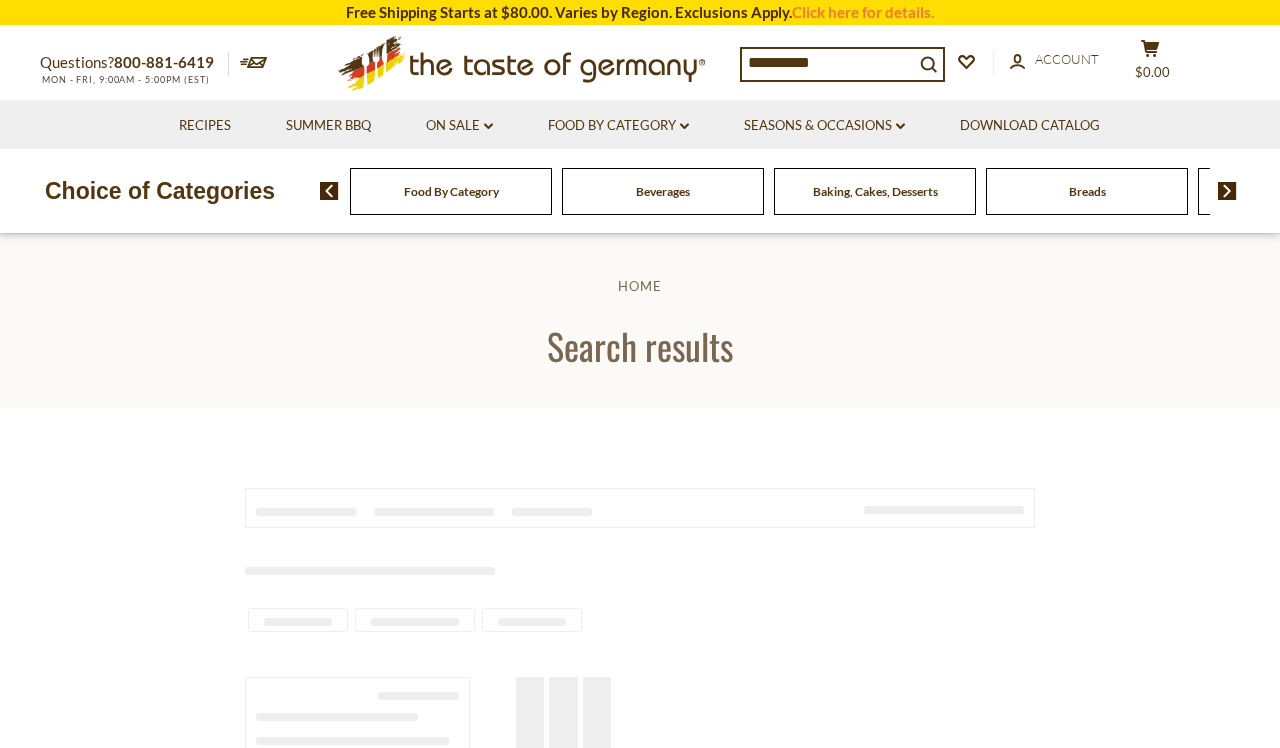 scroll, scrollTop: 0, scrollLeft: 0, axis: both 